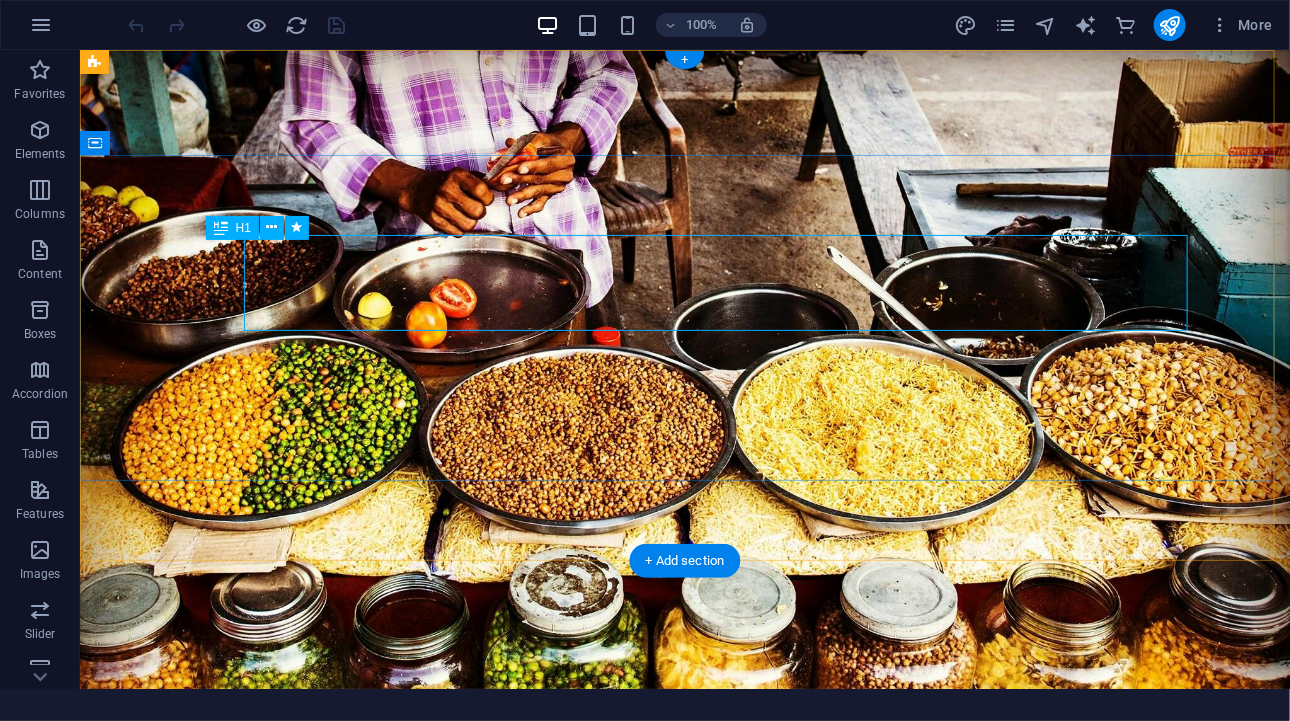 scroll, scrollTop: 0, scrollLeft: 0, axis: both 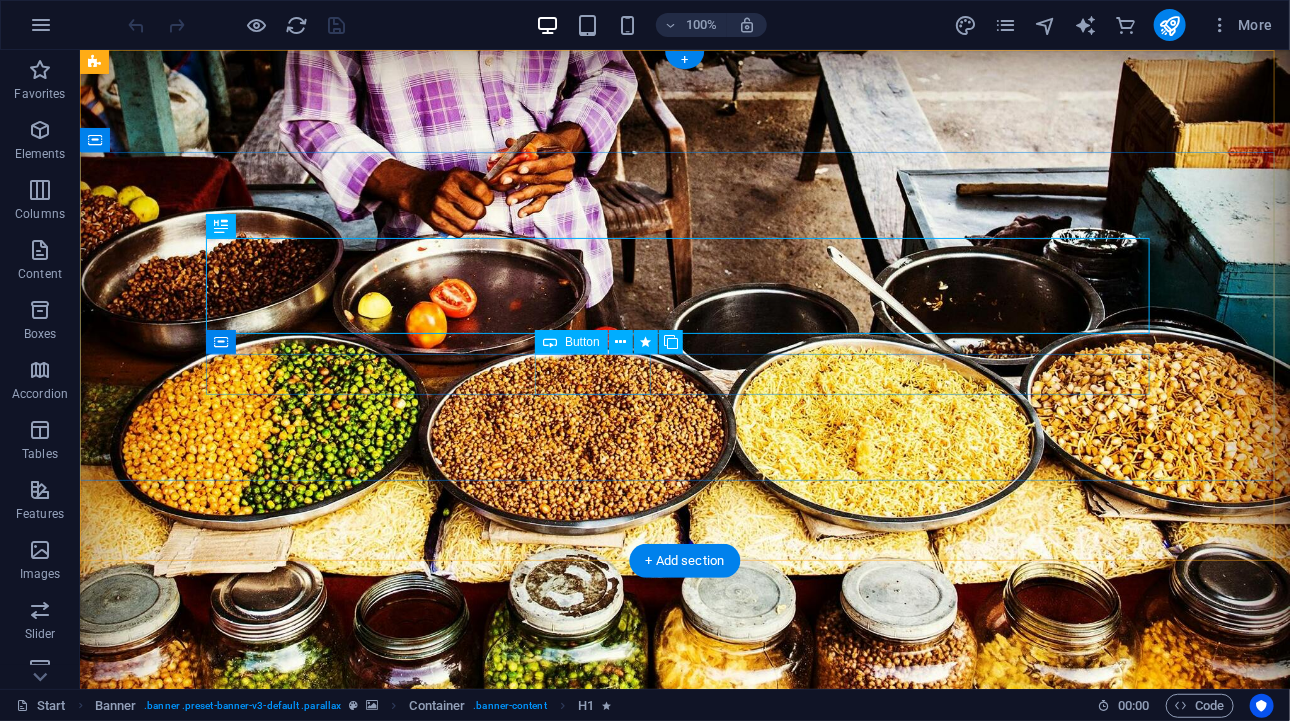 click on "Our Menu" at bounding box center (684, 975) 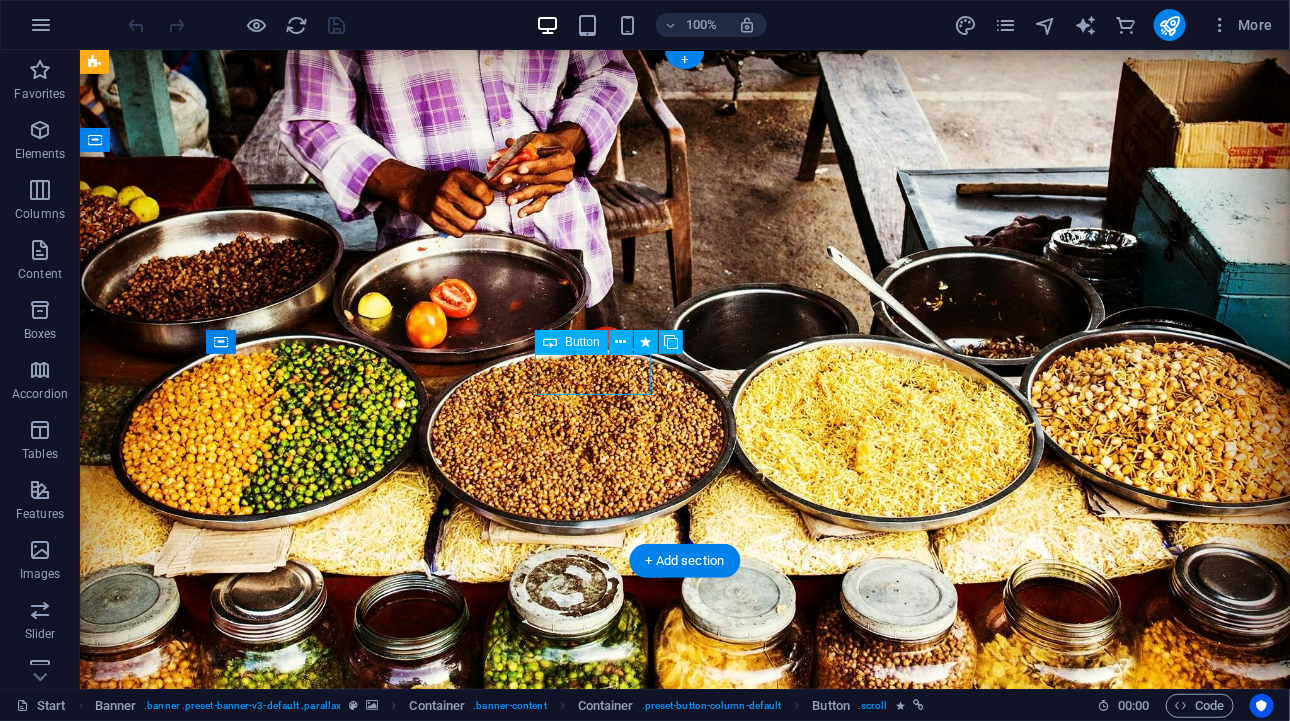 click on "Our Menu" at bounding box center [684, 975] 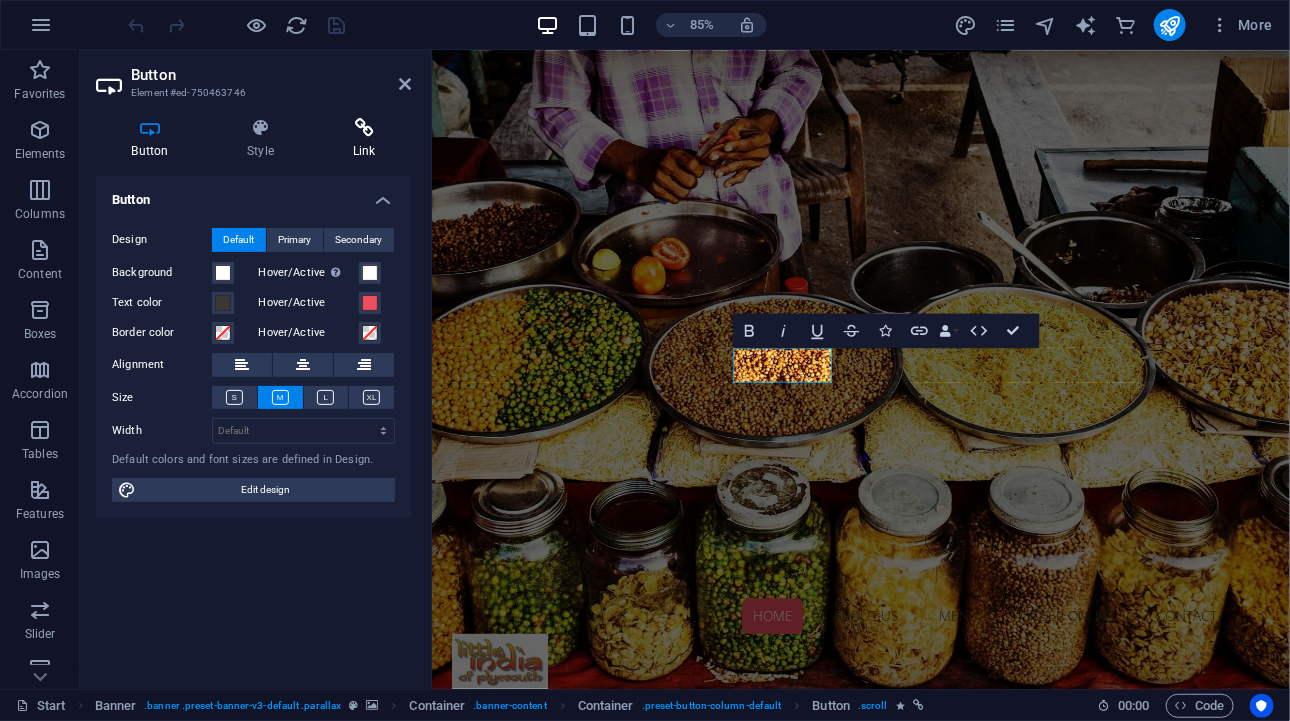 click on "Link" at bounding box center (364, 139) 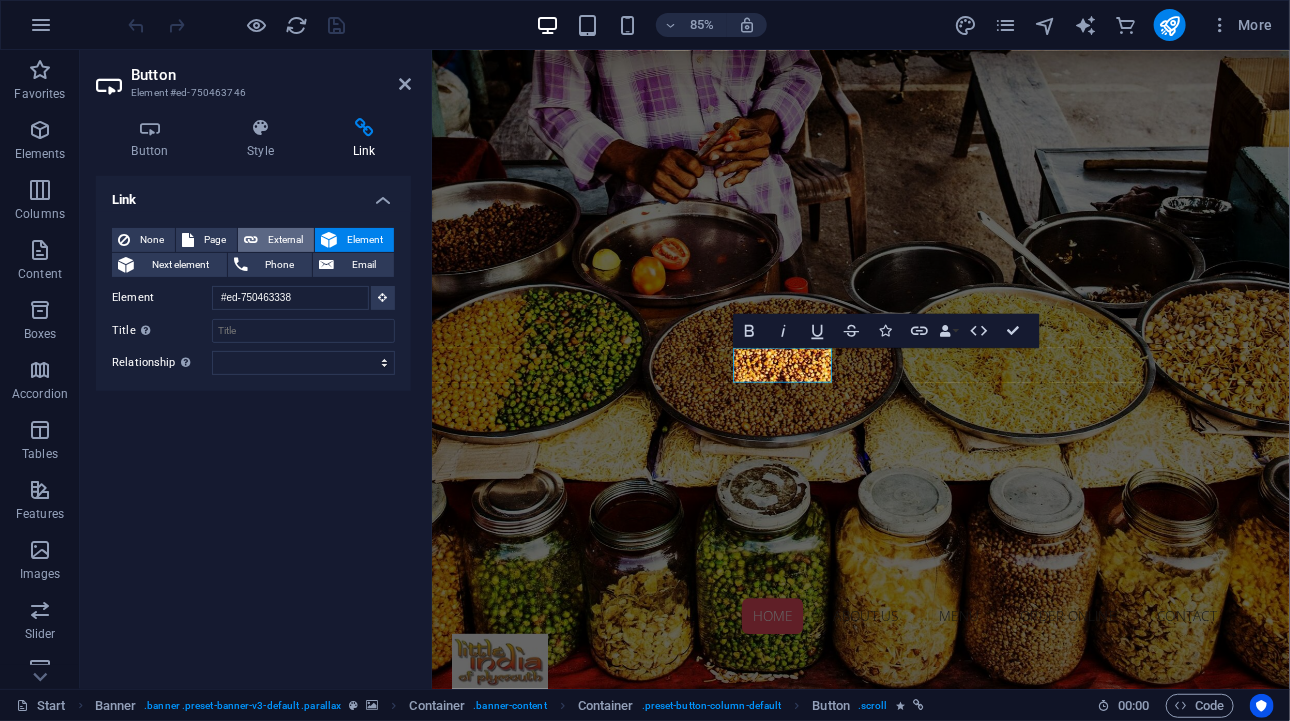 click on "External" at bounding box center (286, 240) 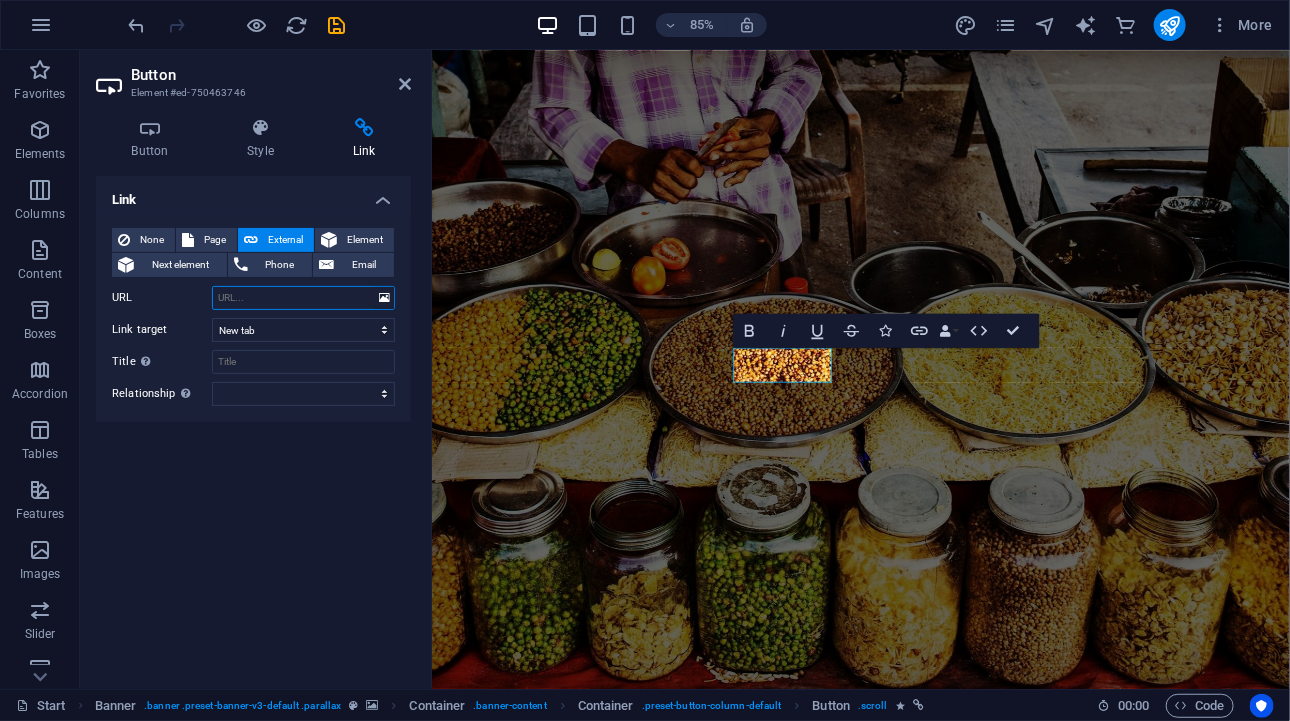 paste on "https://acefood.uk/little-india" 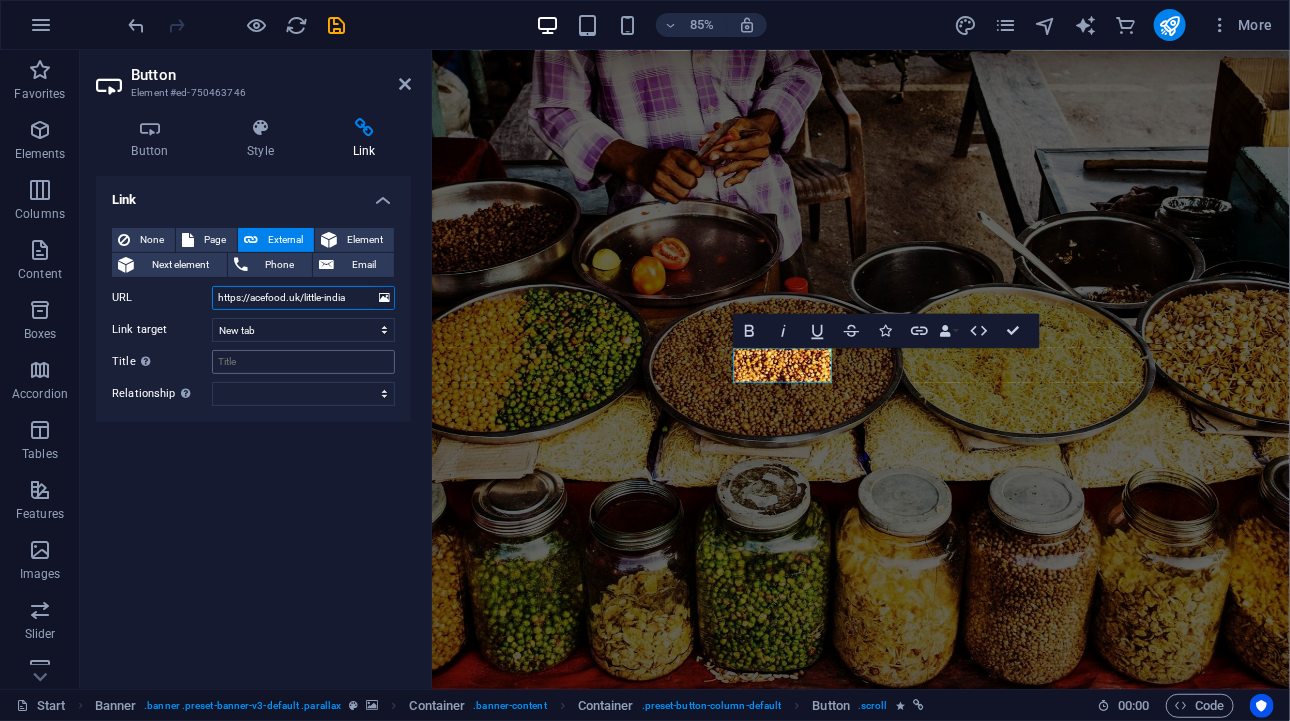 type on "https://acefood.uk/little-india" 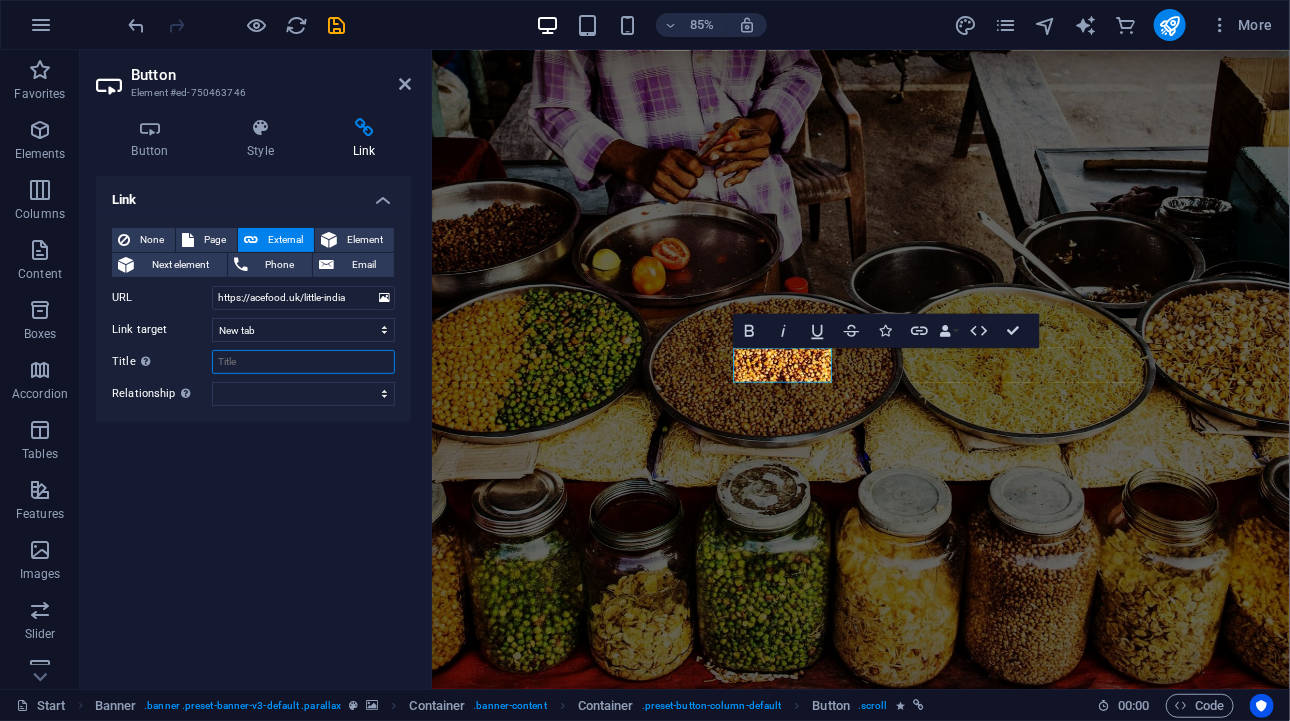 click on "Title Additional link description, should not be the same as the link text. The title is most often shown as a tooltip text when the mouse moves over the element. Leave empty if uncertain." at bounding box center [303, 362] 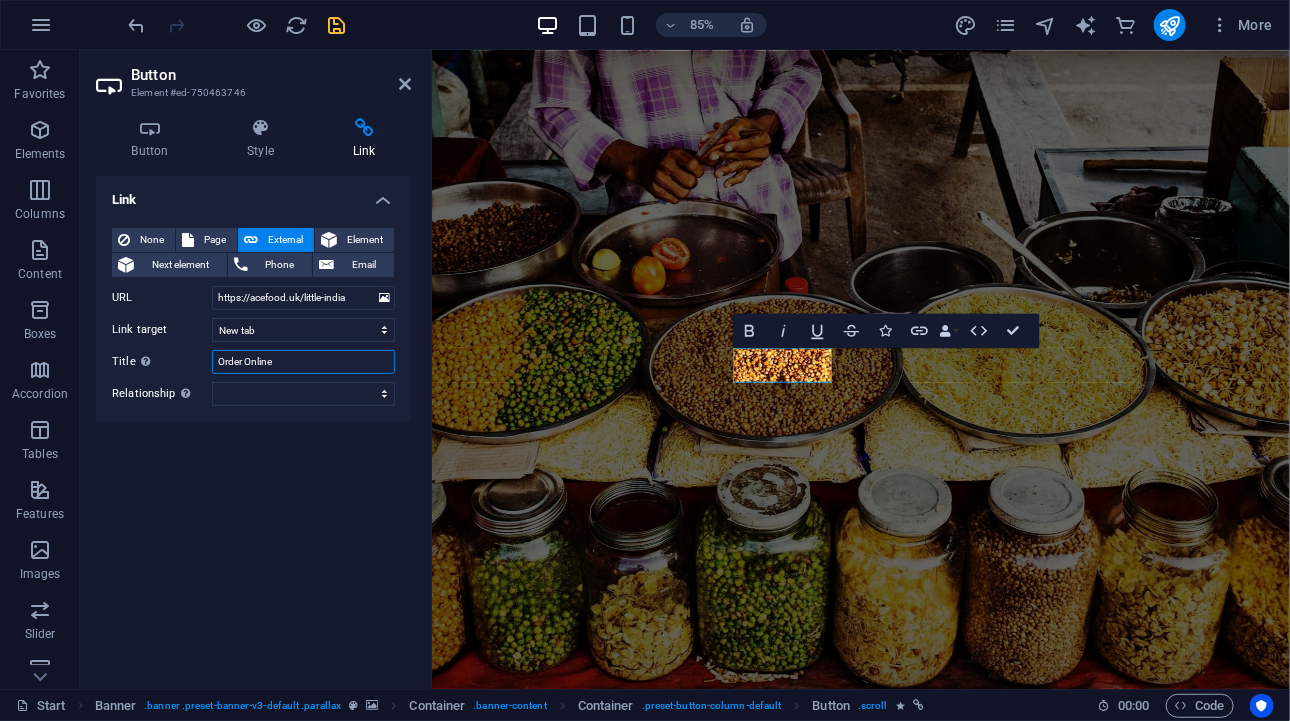 type on "Order Online" 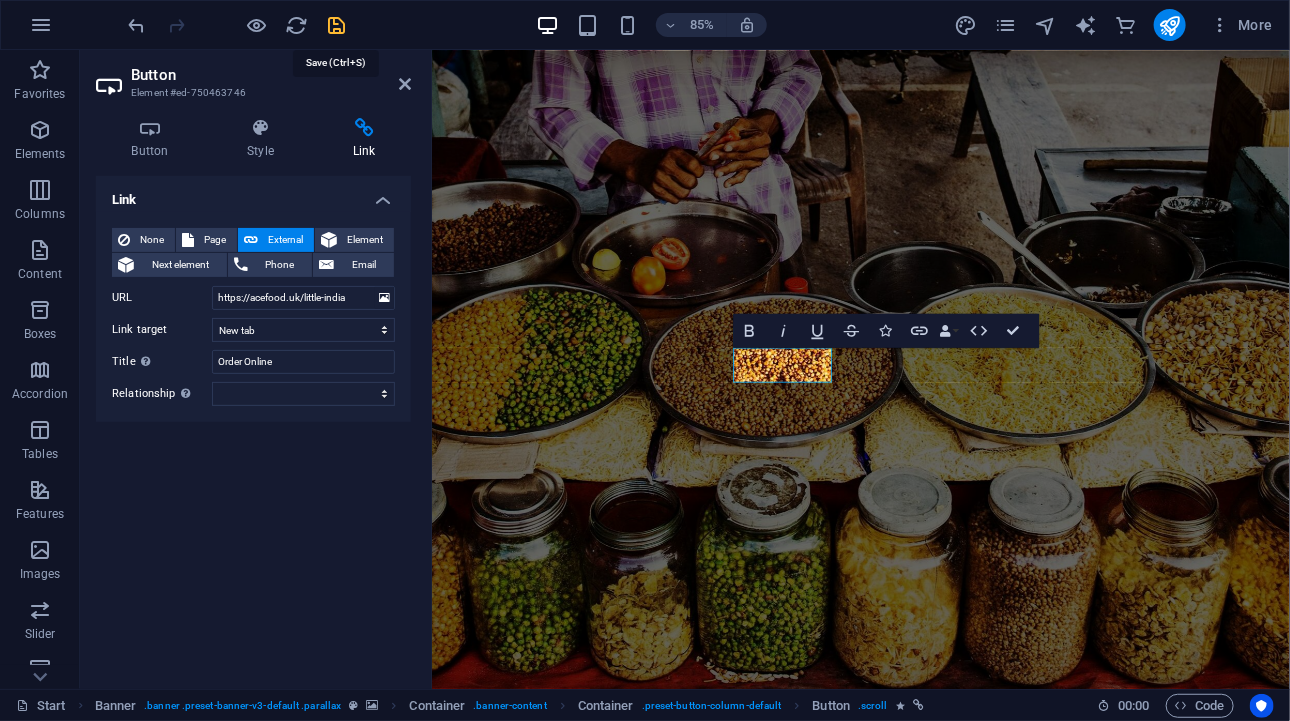 click at bounding box center (337, 25) 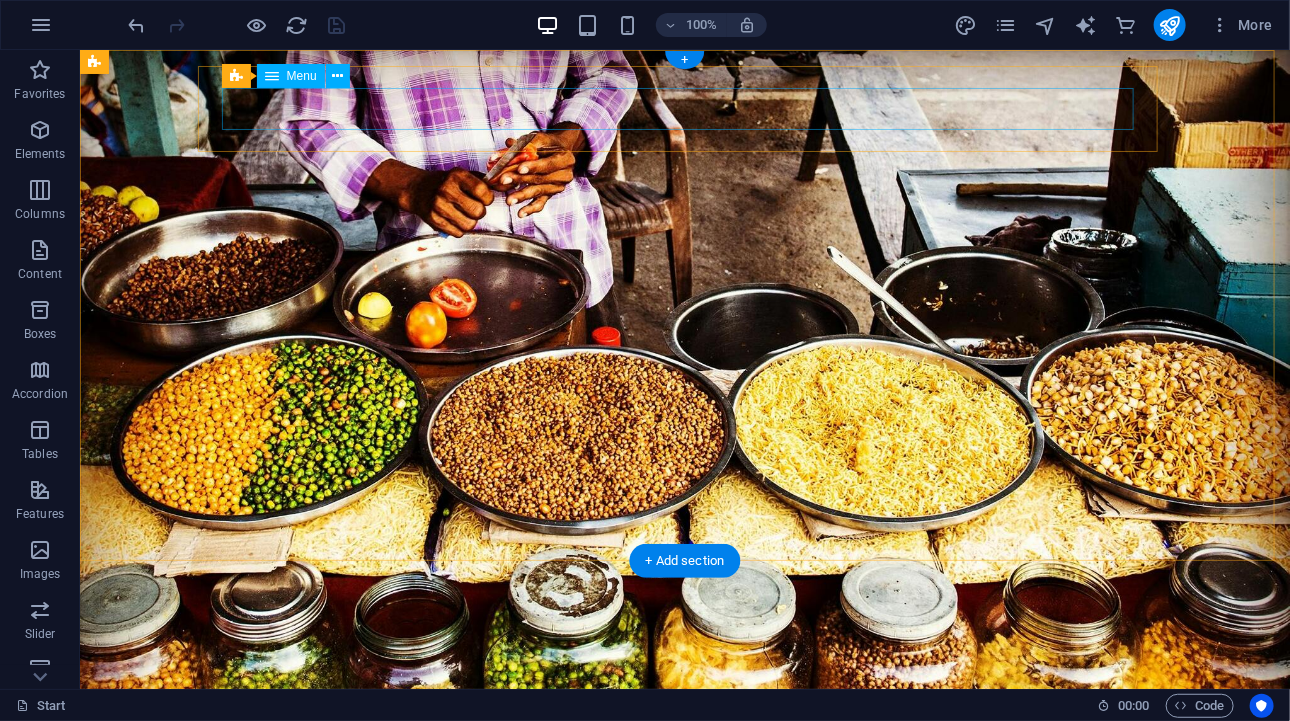 click on "Home About us Menu Order Online Contact" at bounding box center (559, 715) 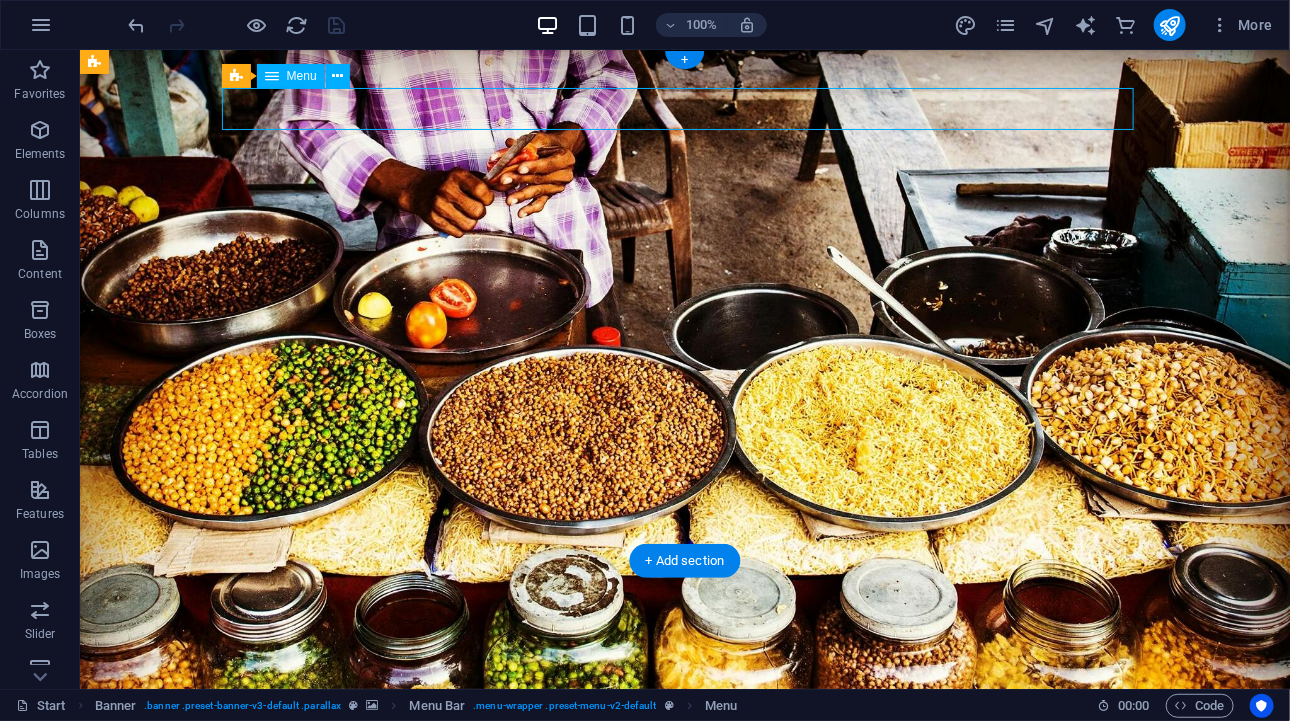 click on "Home About us Menu Order Online Contact" at bounding box center (559, 715) 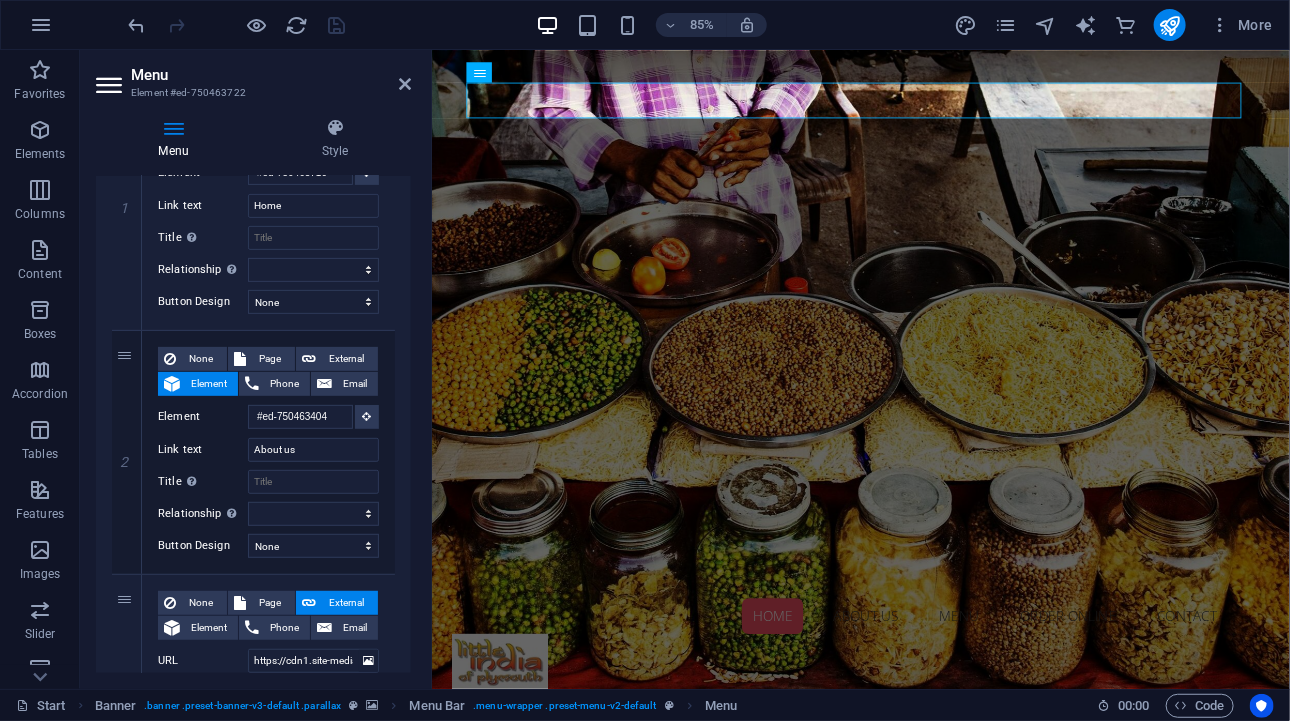 scroll, scrollTop: 300, scrollLeft: 0, axis: vertical 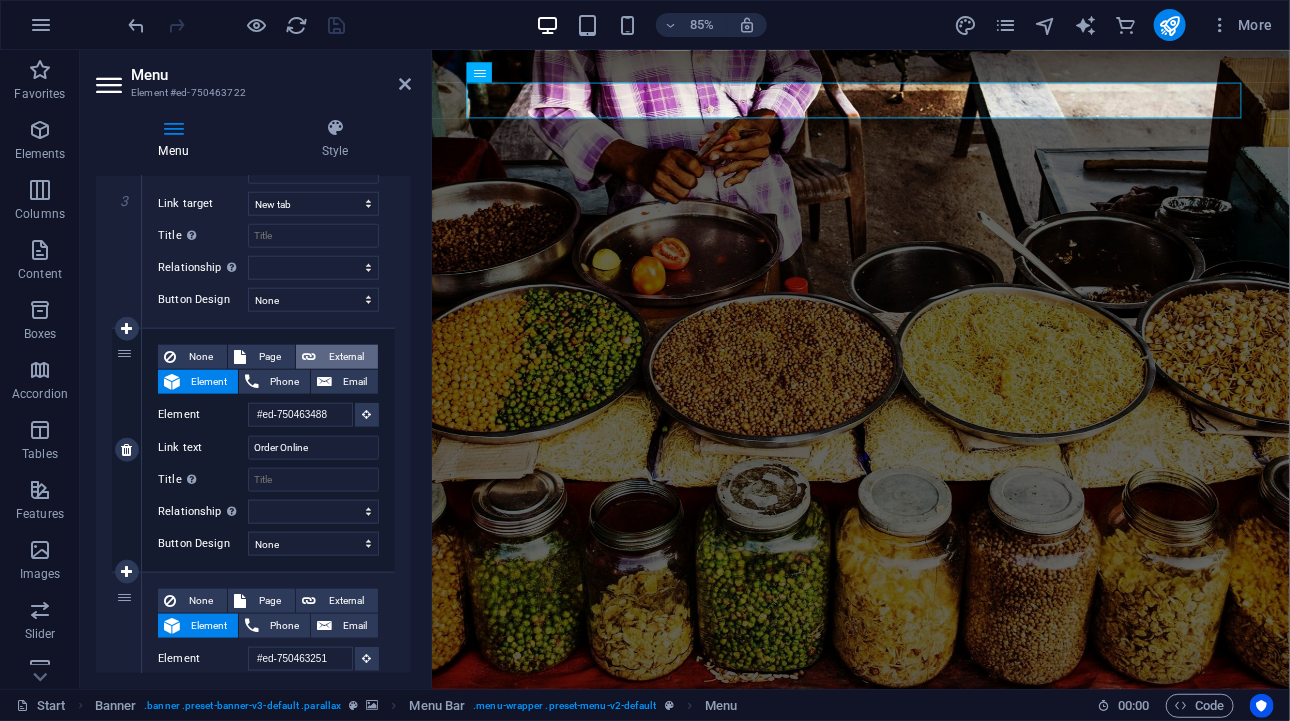 click on "External" at bounding box center (347, 357) 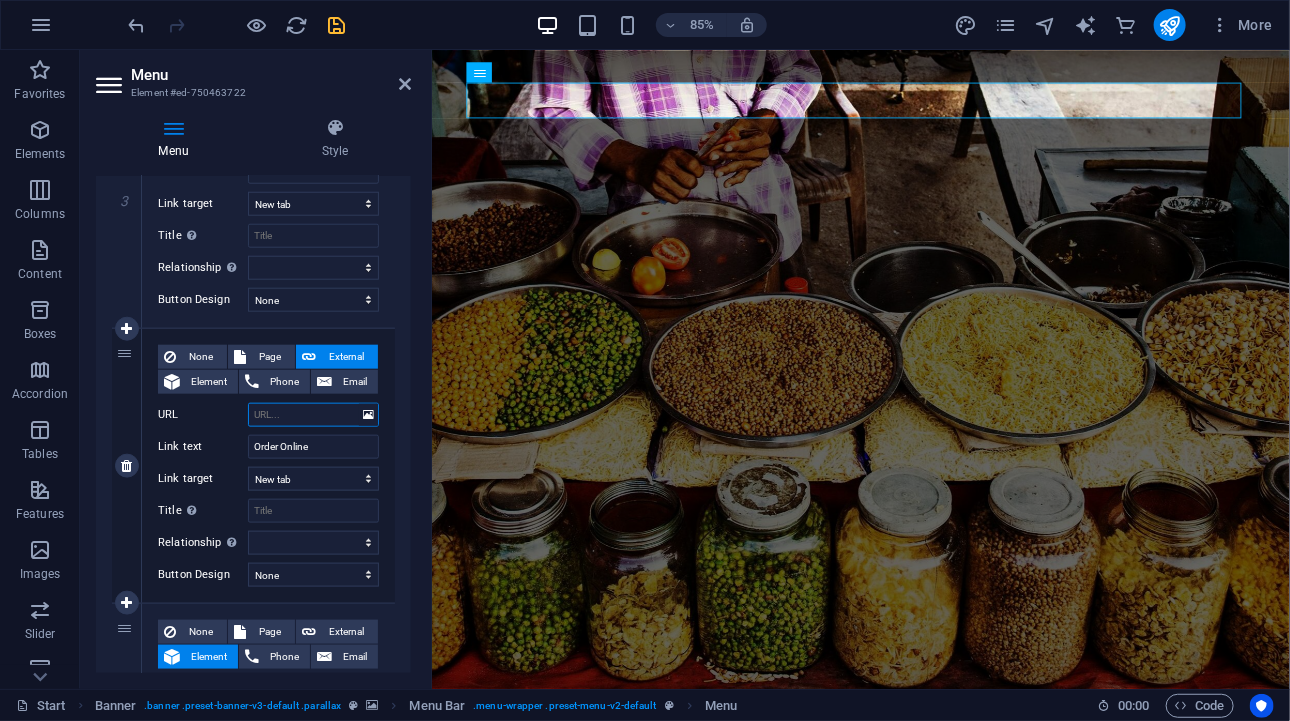click on "URL" at bounding box center [313, 415] 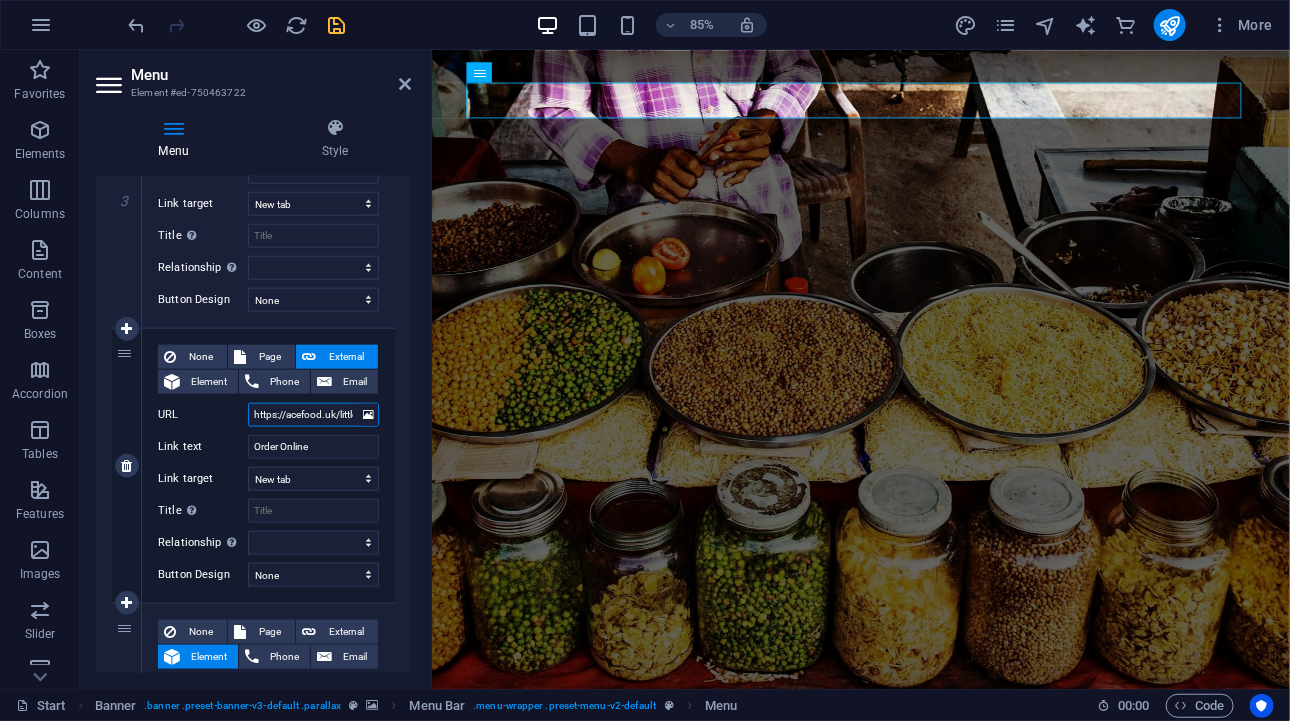 scroll, scrollTop: 0, scrollLeft: 32, axis: horizontal 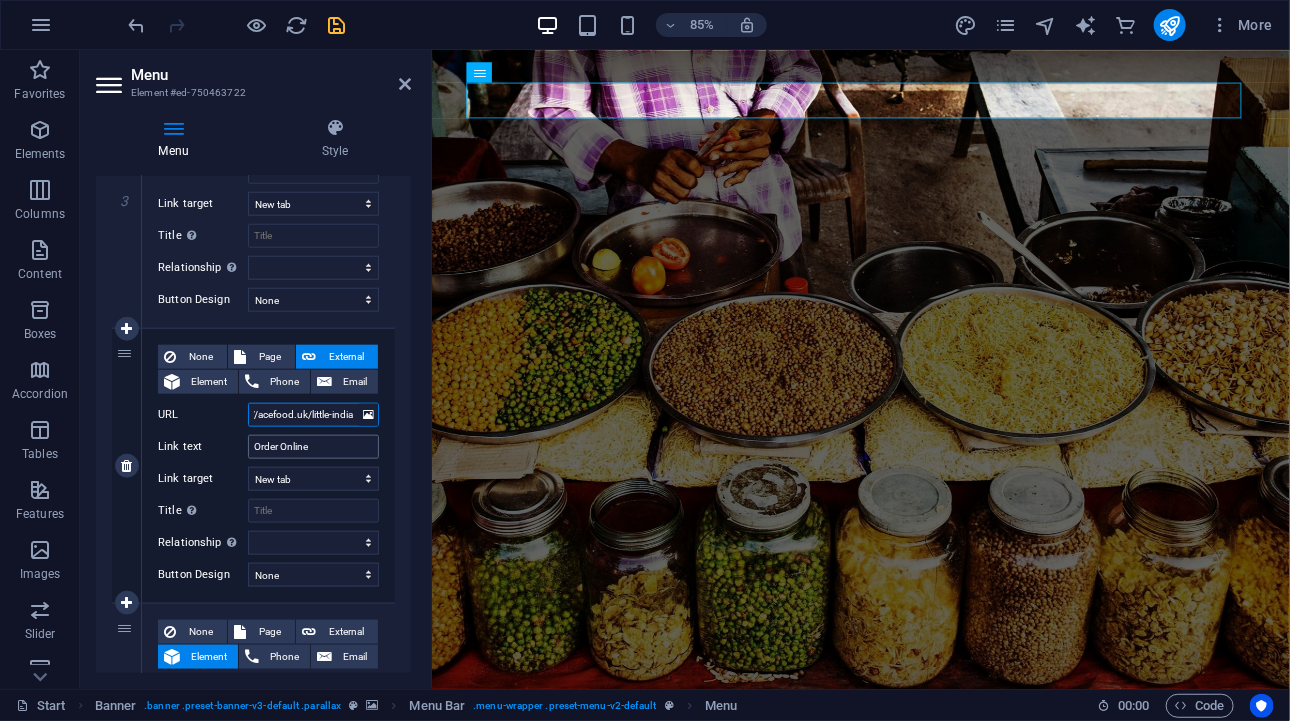 select 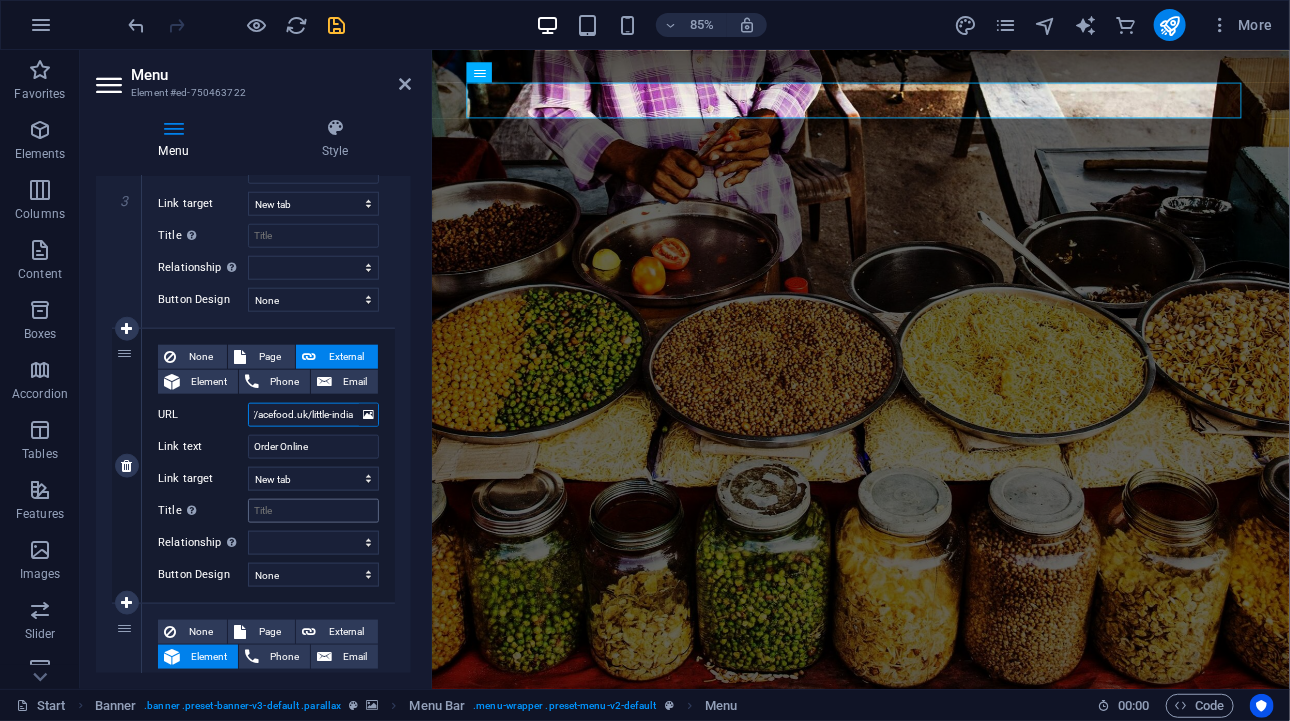 type on "https://acefood.uk/little-india" 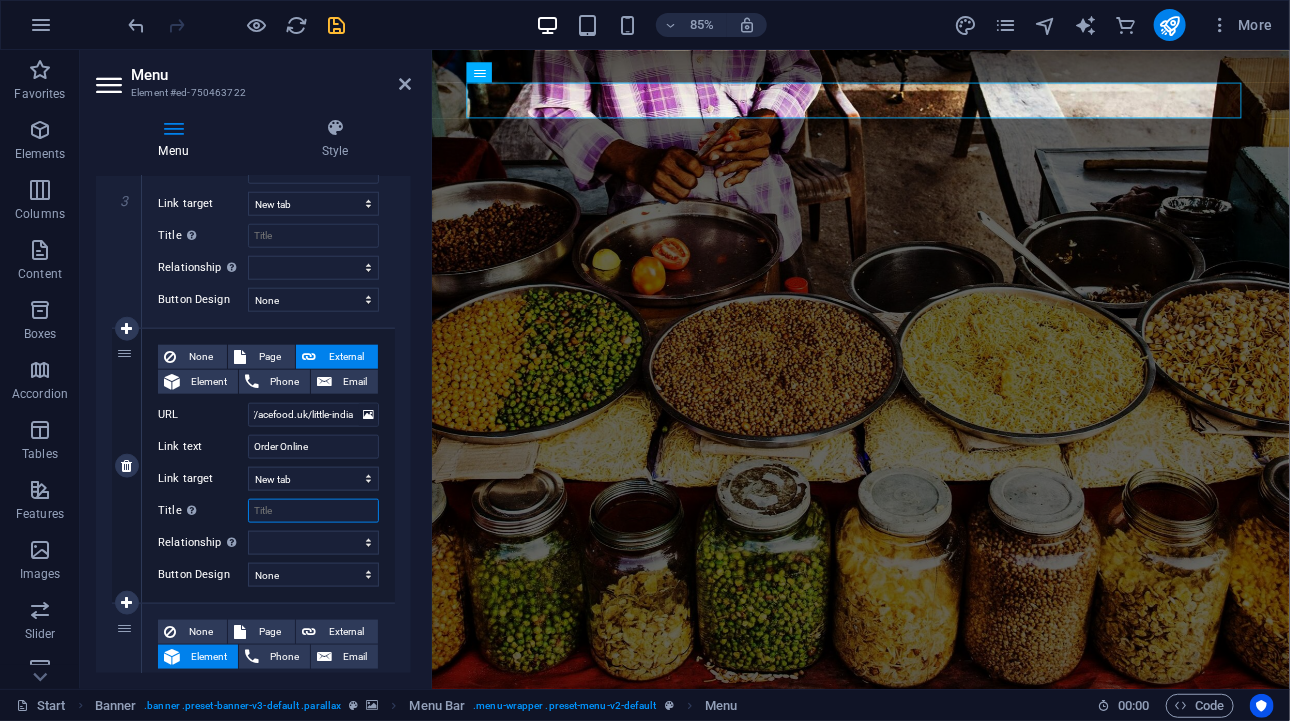 click on "Title Additional link description, should not be the same as the link text. The title is most often shown as a tooltip text when the mouse moves over the element. Leave empty if uncertain." at bounding box center (313, 511) 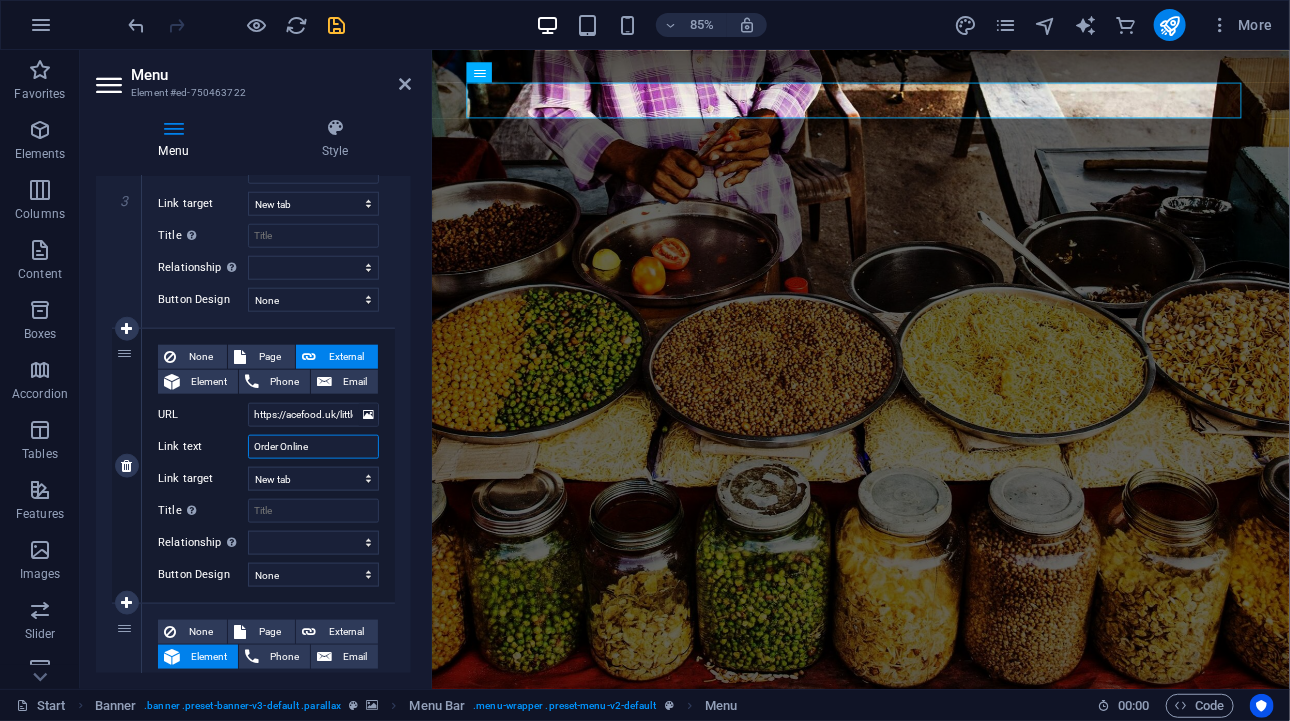 drag, startPoint x: 298, startPoint y: 446, endPoint x: 197, endPoint y: 453, distance: 101.24229 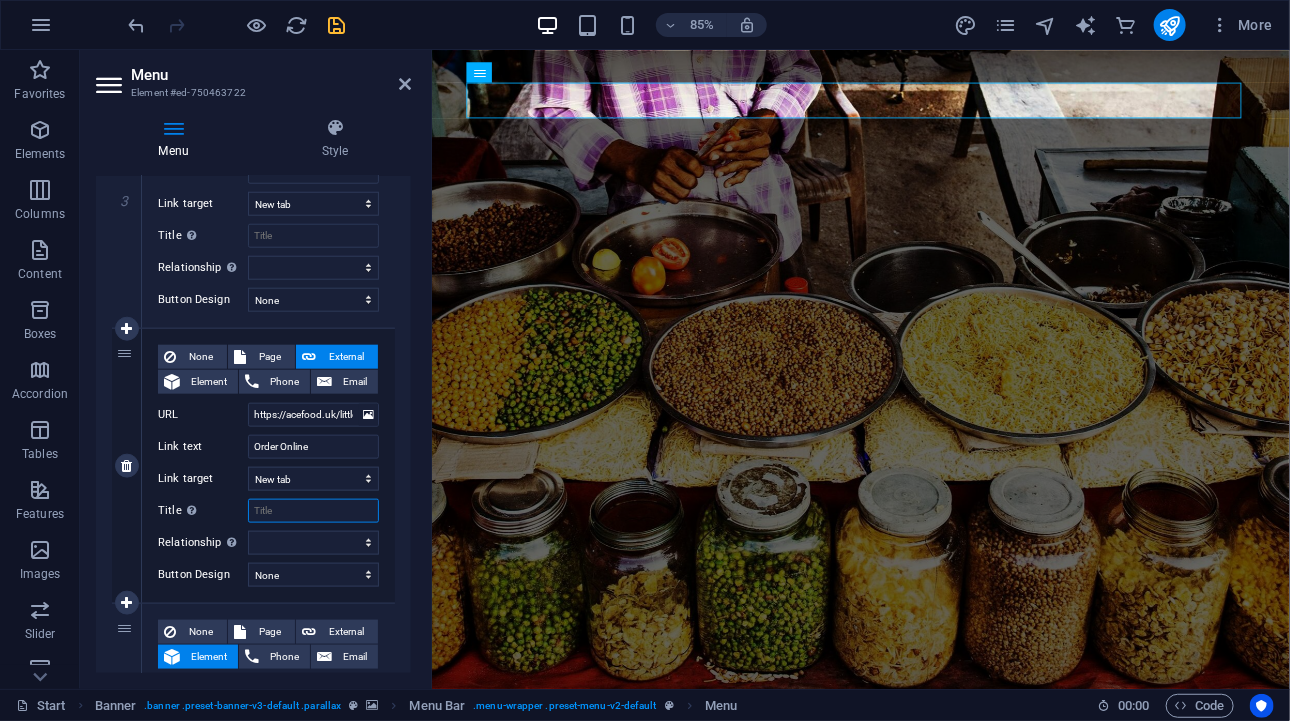click on "Title Additional link description, should not be the same as the link text. The title is most often shown as a tooltip text when the mouse moves over the element. Leave empty if uncertain." at bounding box center (313, 511) 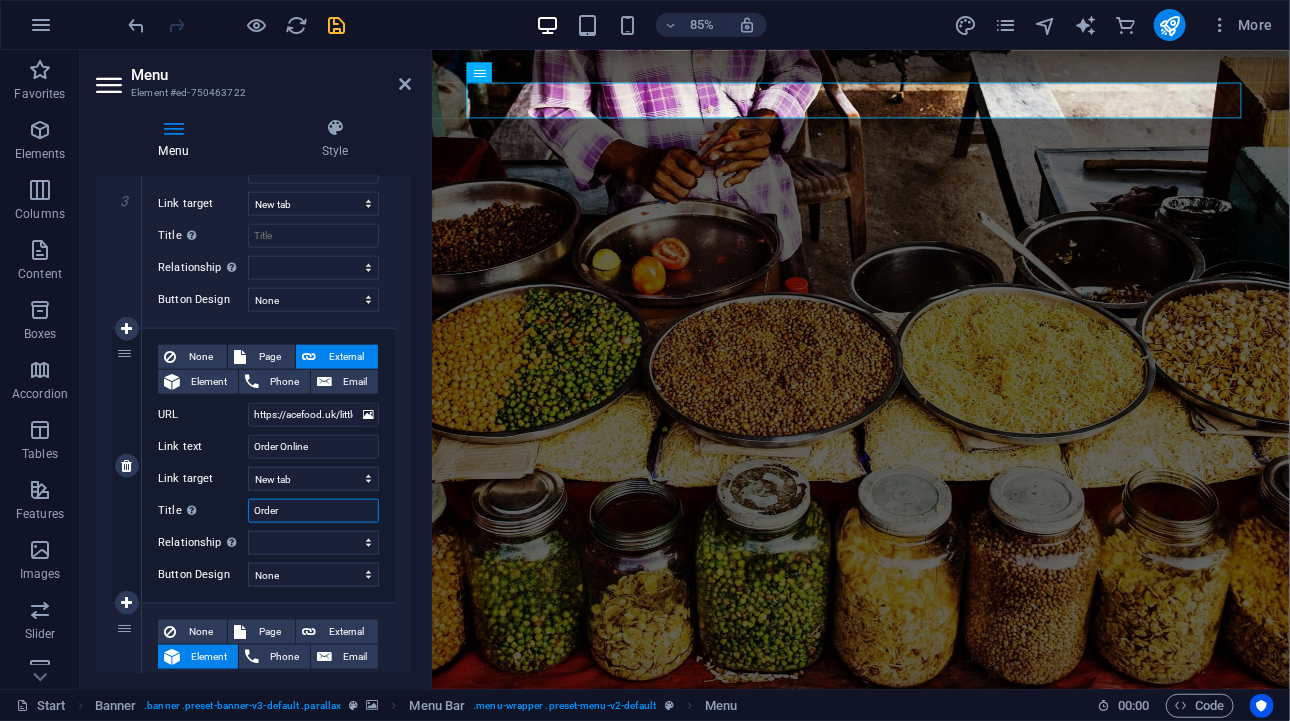 type on "Order O" 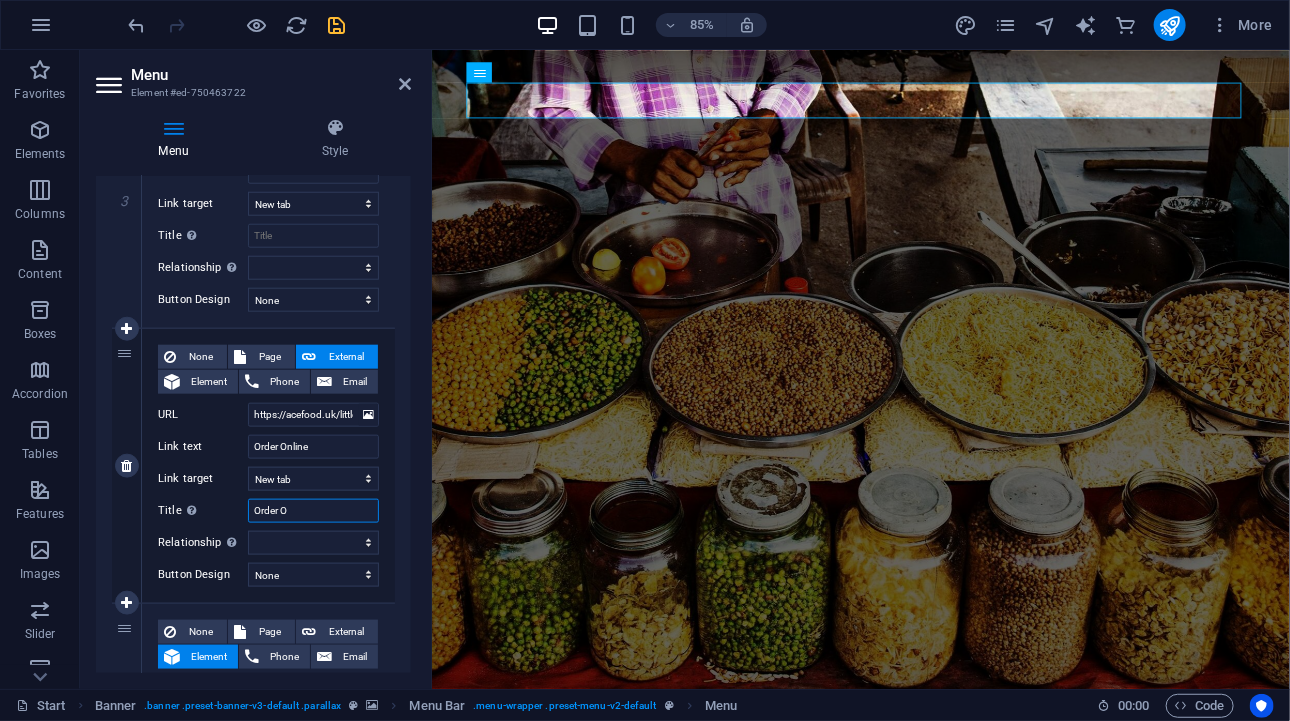 select 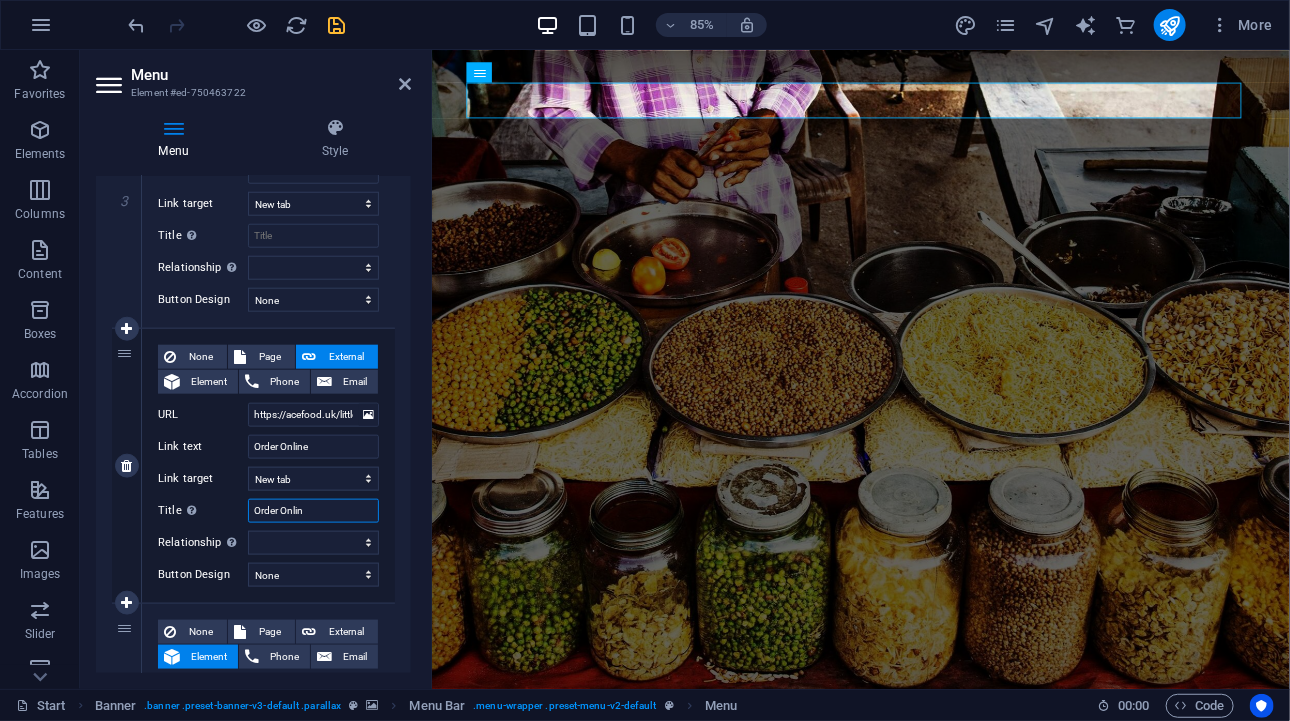 type on "Order Online" 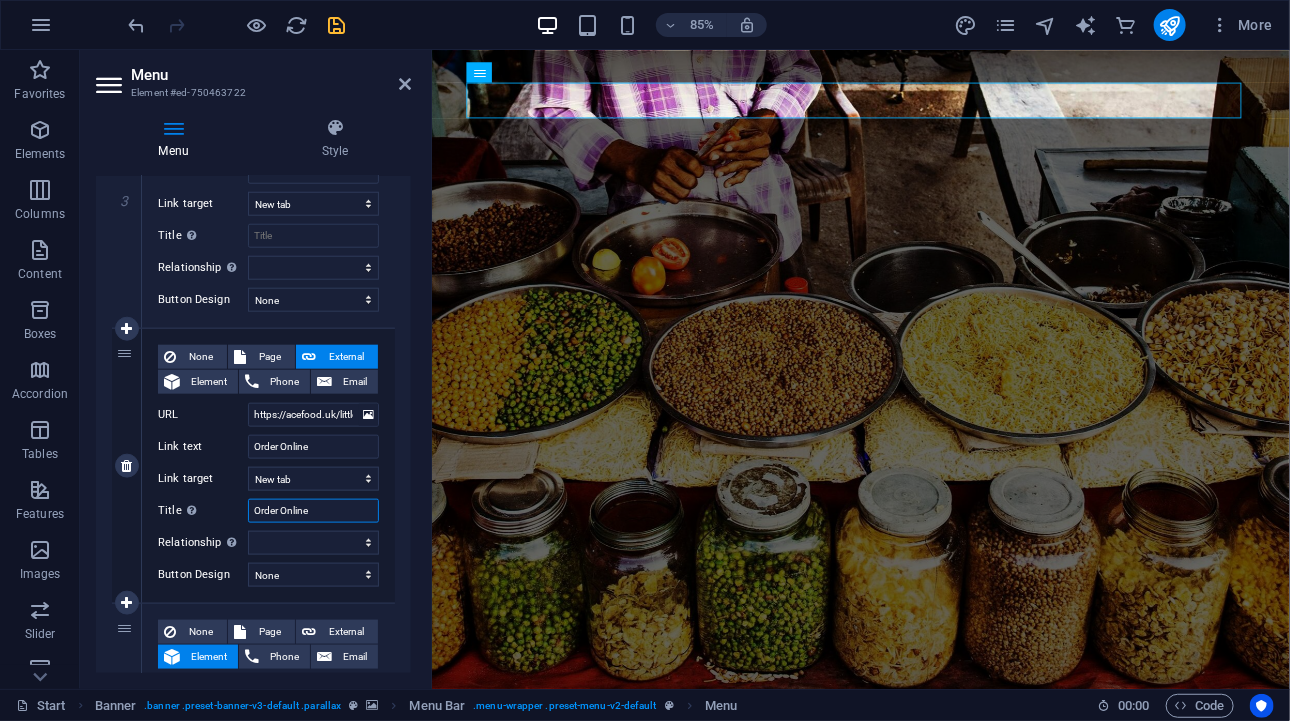 select 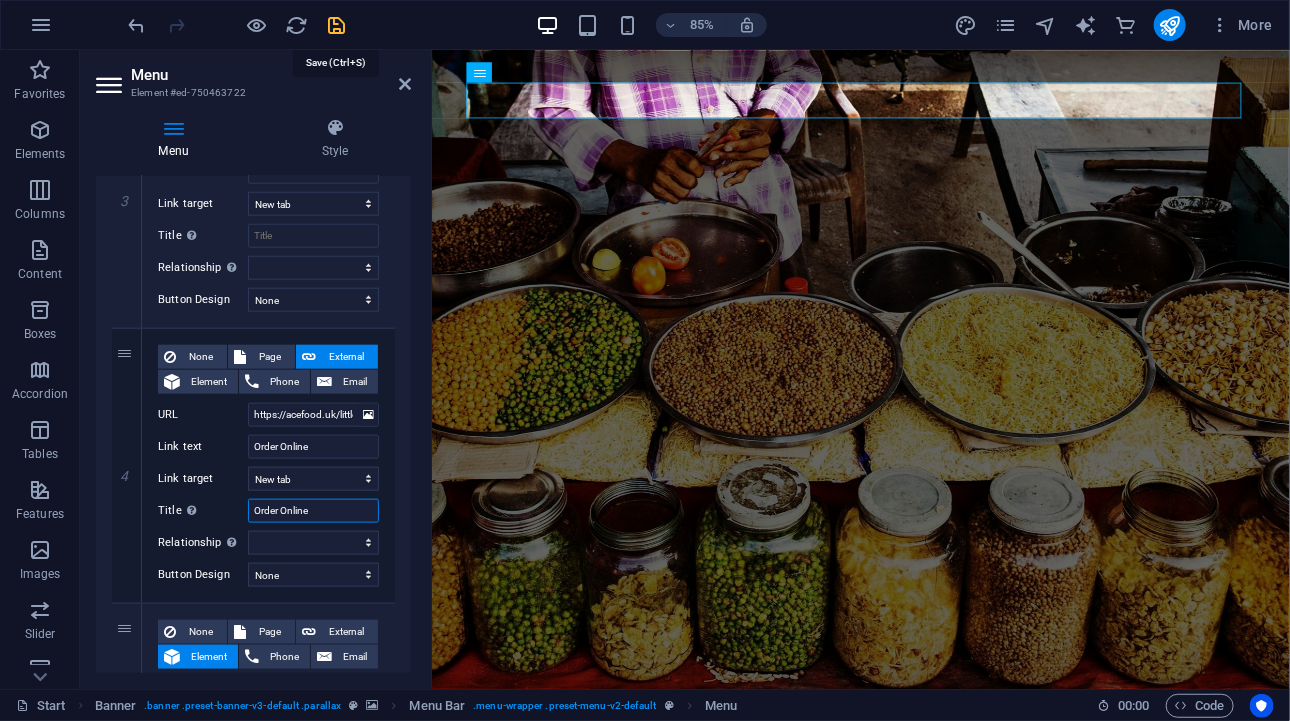 type on "Order Online" 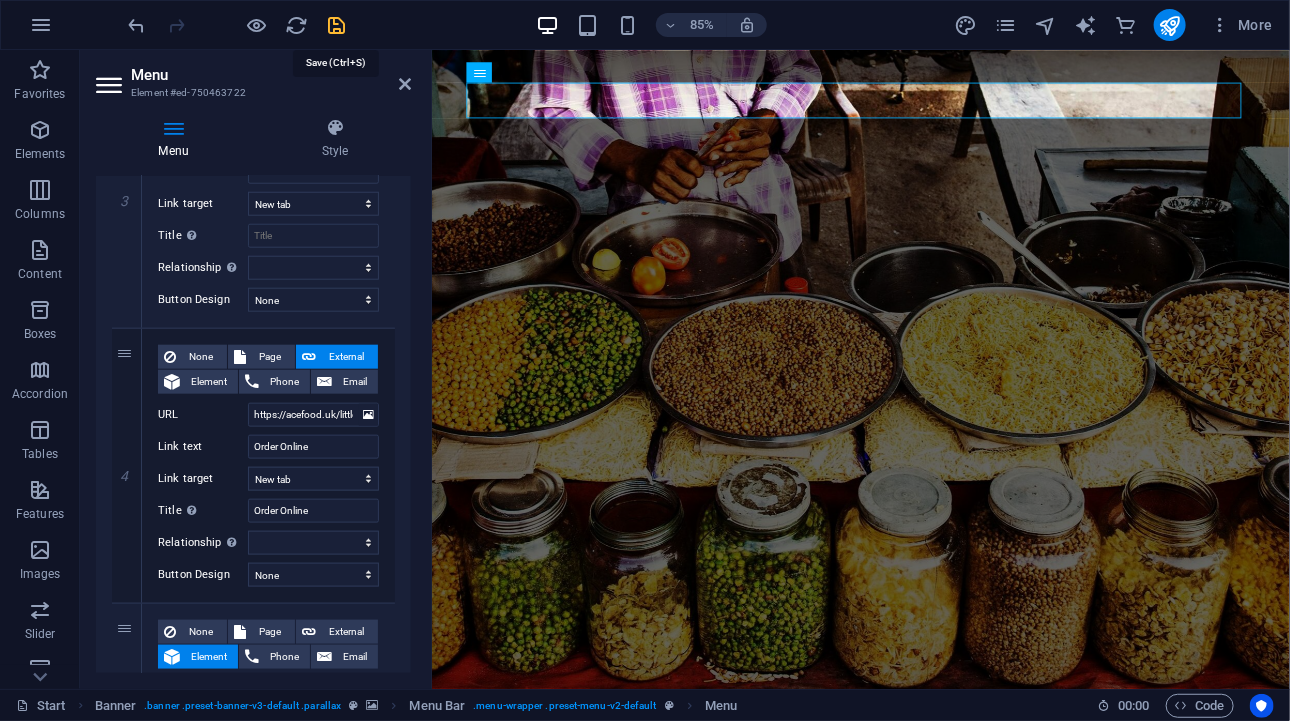 click at bounding box center (337, 25) 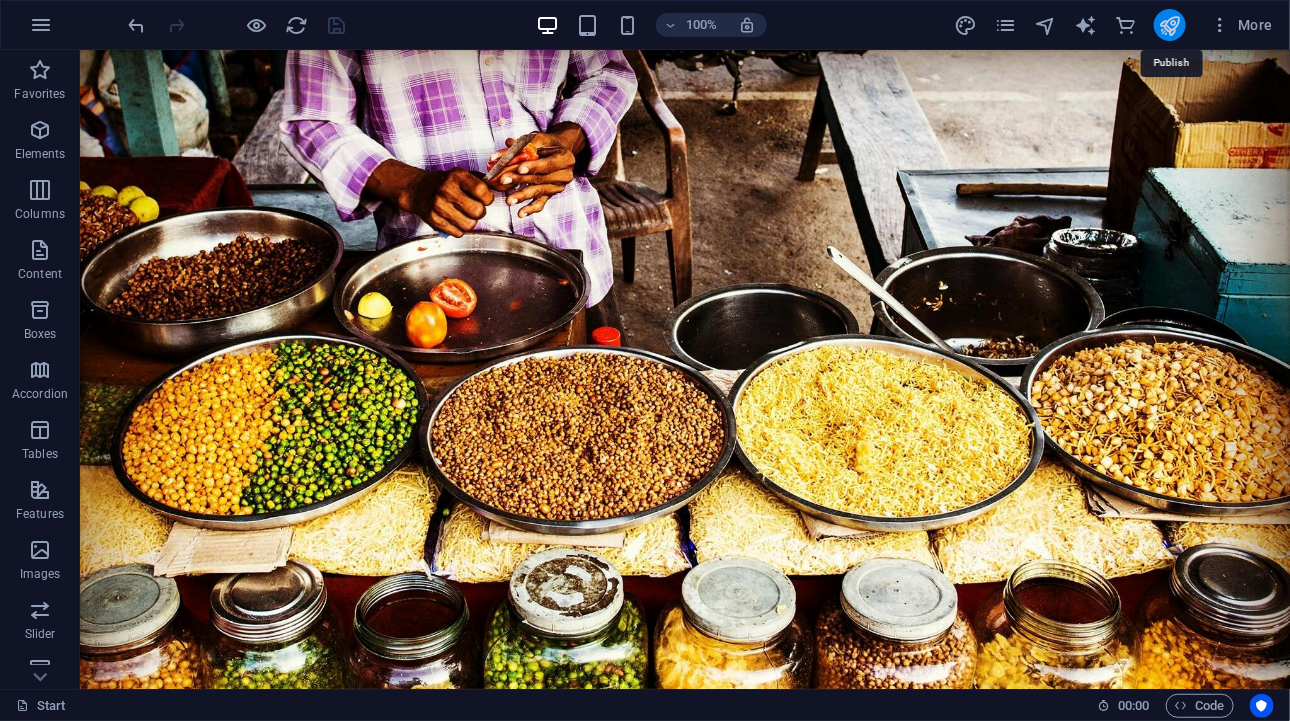 click at bounding box center [1169, 25] 